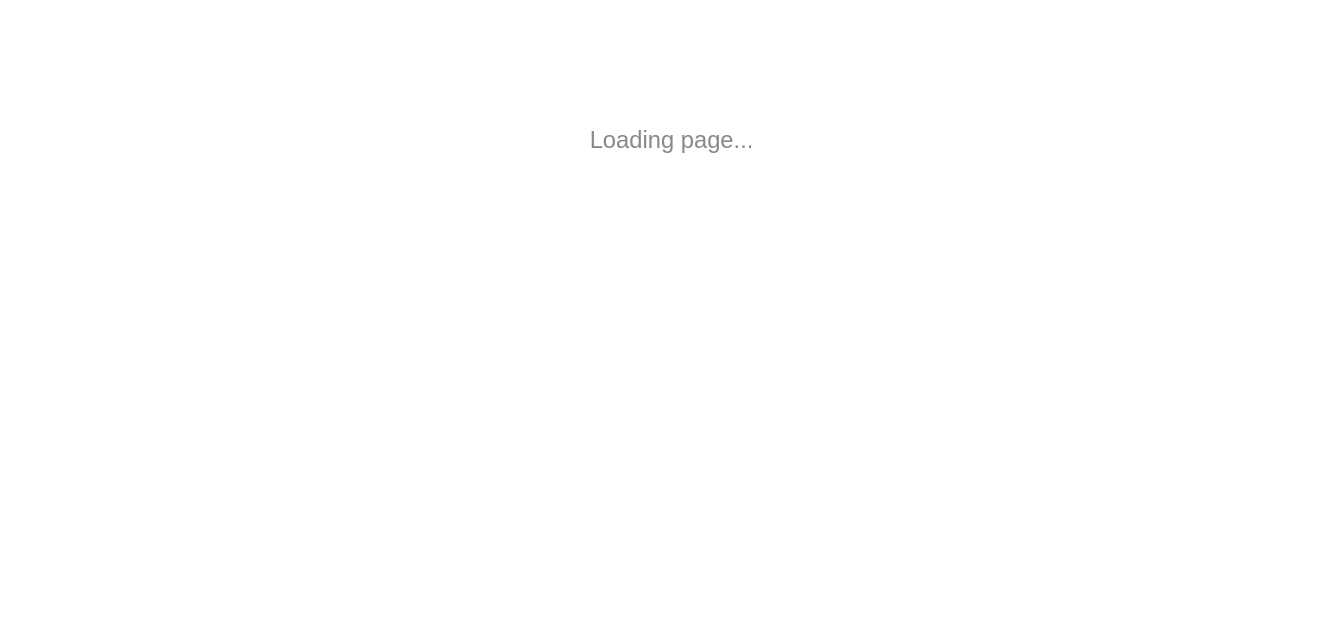 scroll, scrollTop: 0, scrollLeft: 0, axis: both 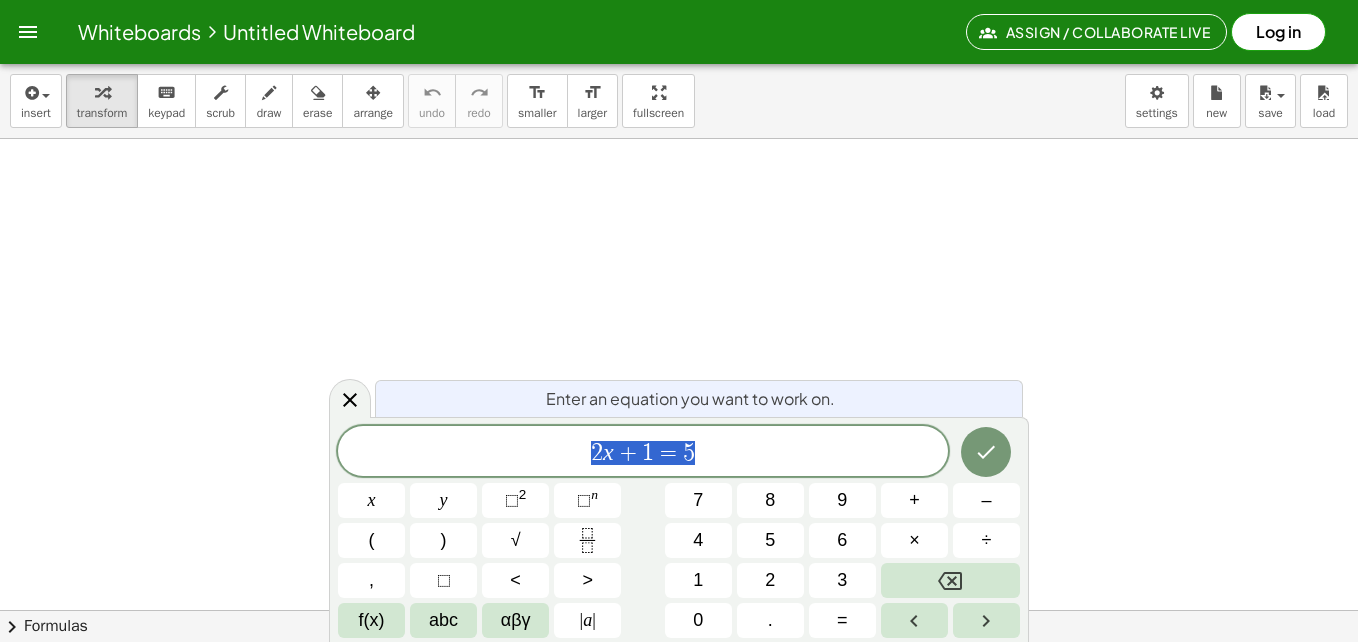 drag, startPoint x: 0, startPoint y: 0, endPoint x: 562, endPoint y: 241, distance: 611.4941 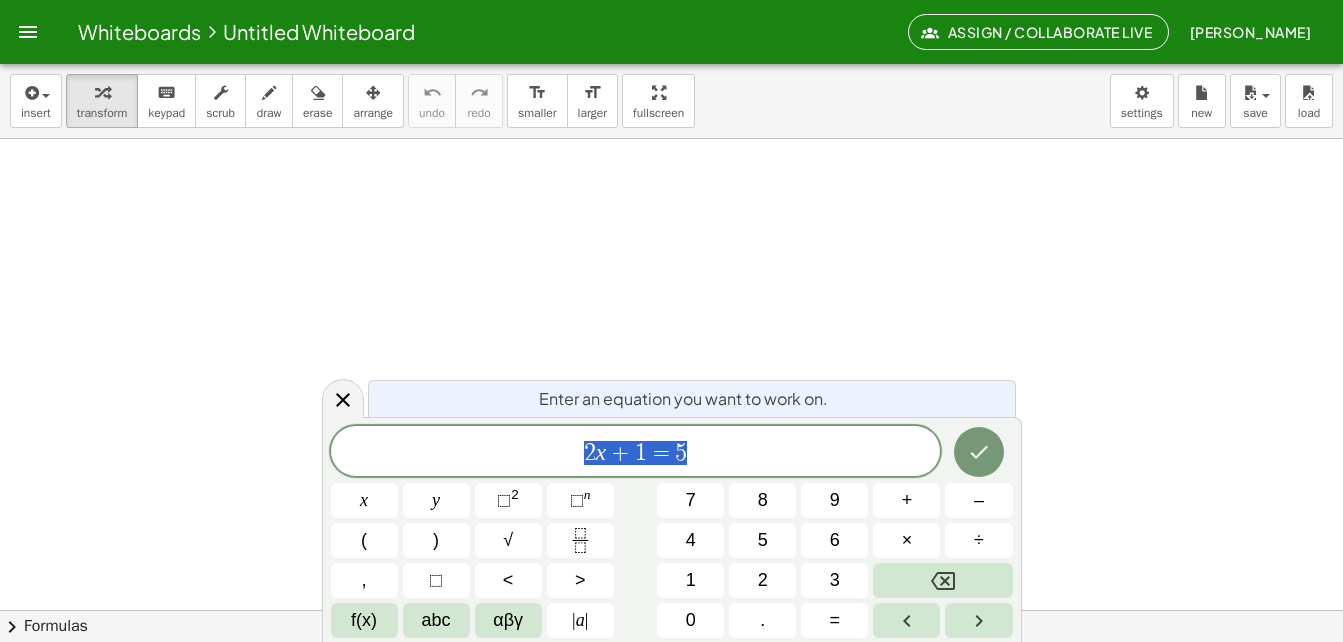 scroll, scrollTop: 150, scrollLeft: 0, axis: vertical 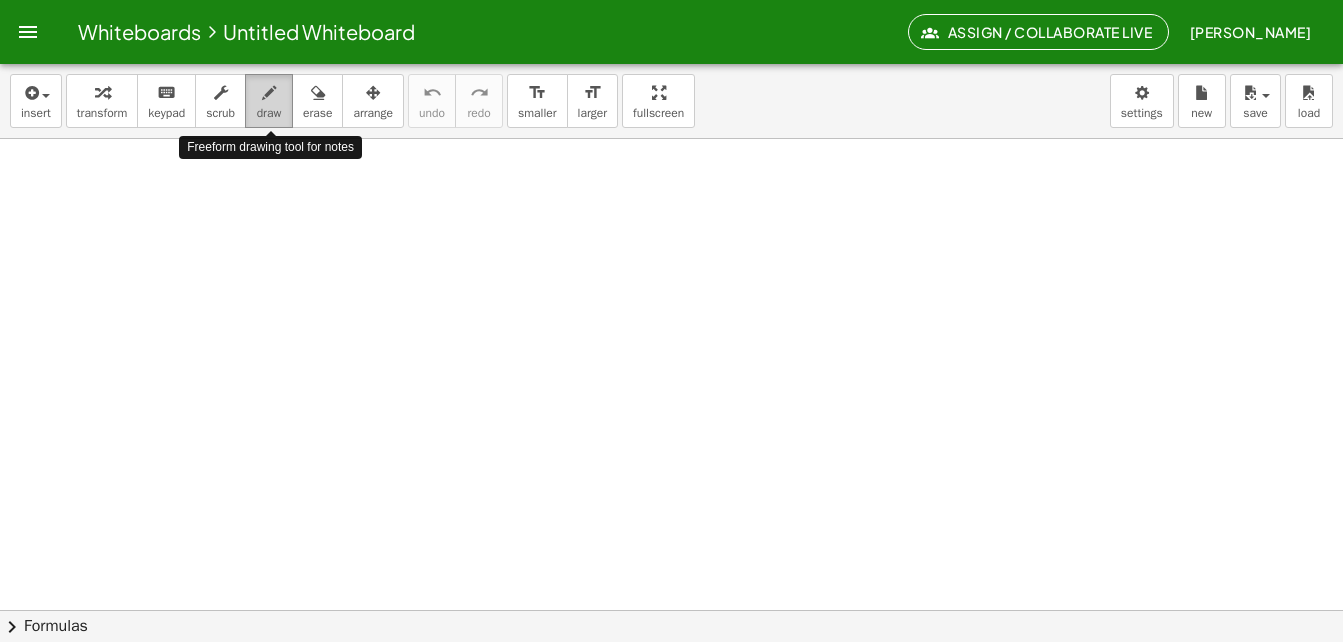 click on "draw" at bounding box center (269, 113) 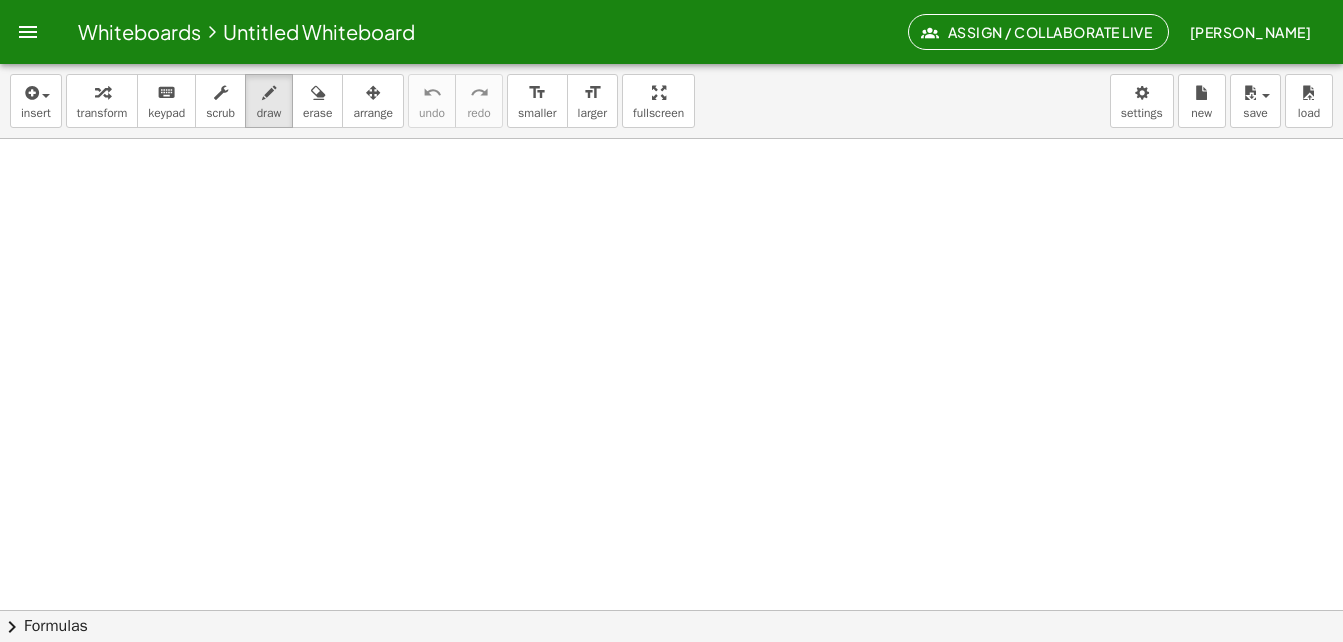 scroll, scrollTop: 0, scrollLeft: 0, axis: both 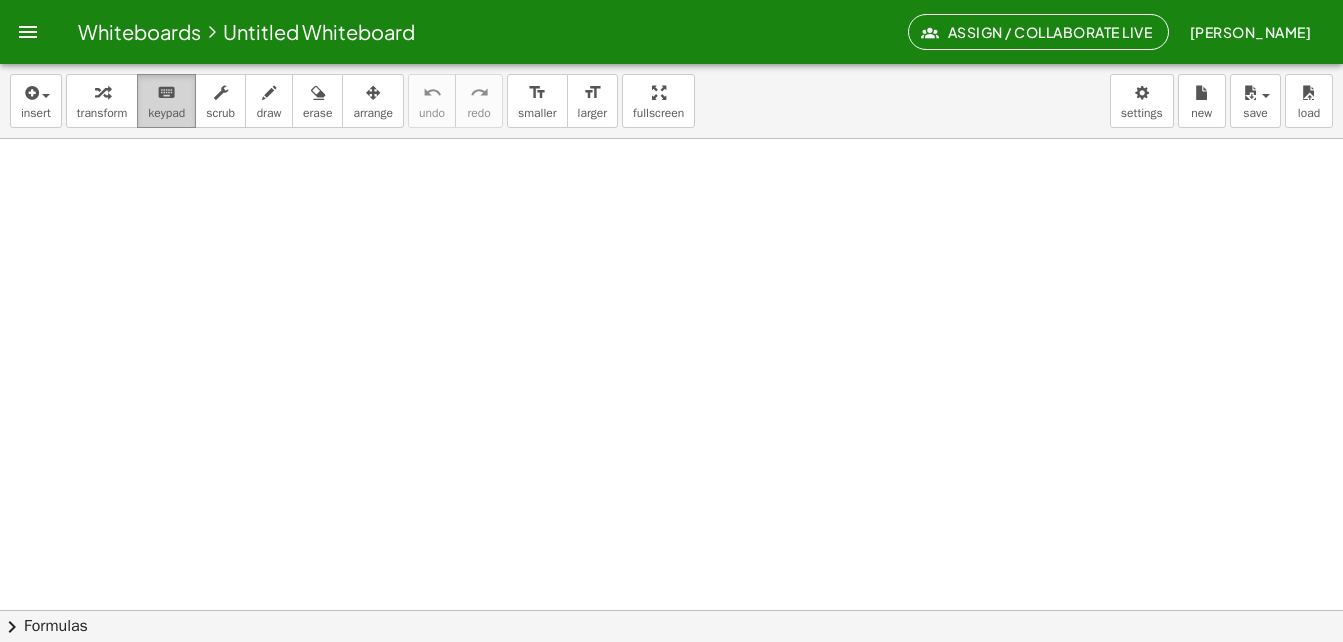 click on "keyboard keypad" at bounding box center (166, 101) 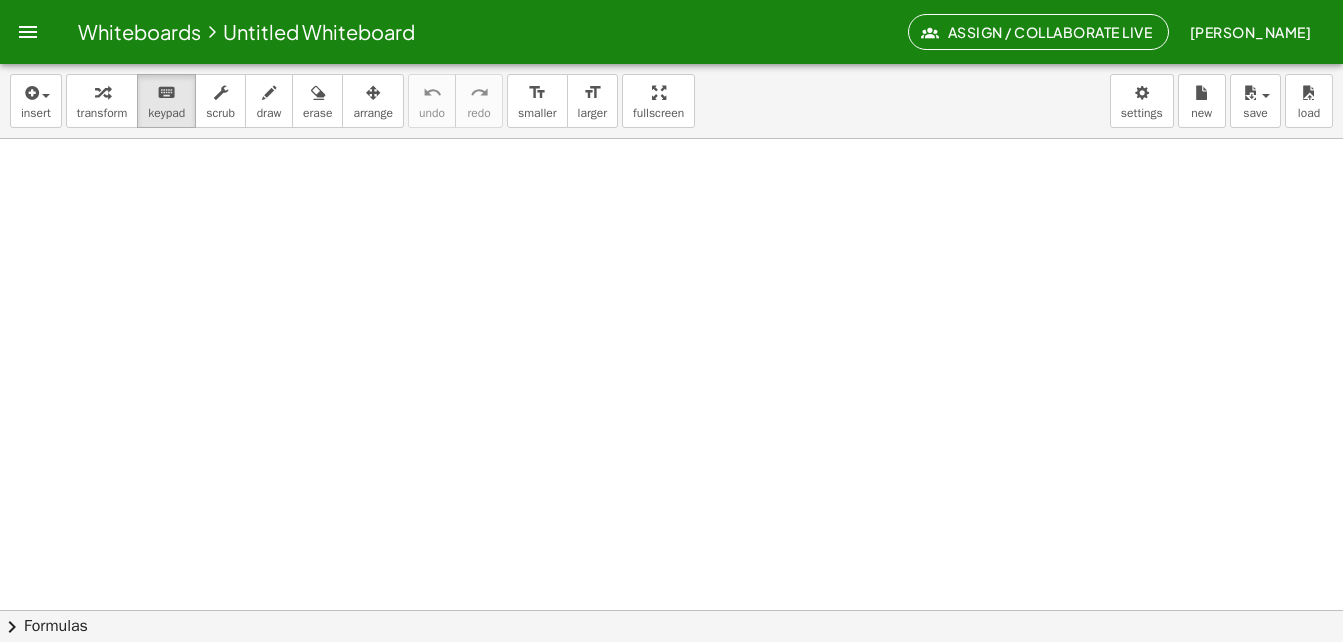 click at bounding box center (671, 610) 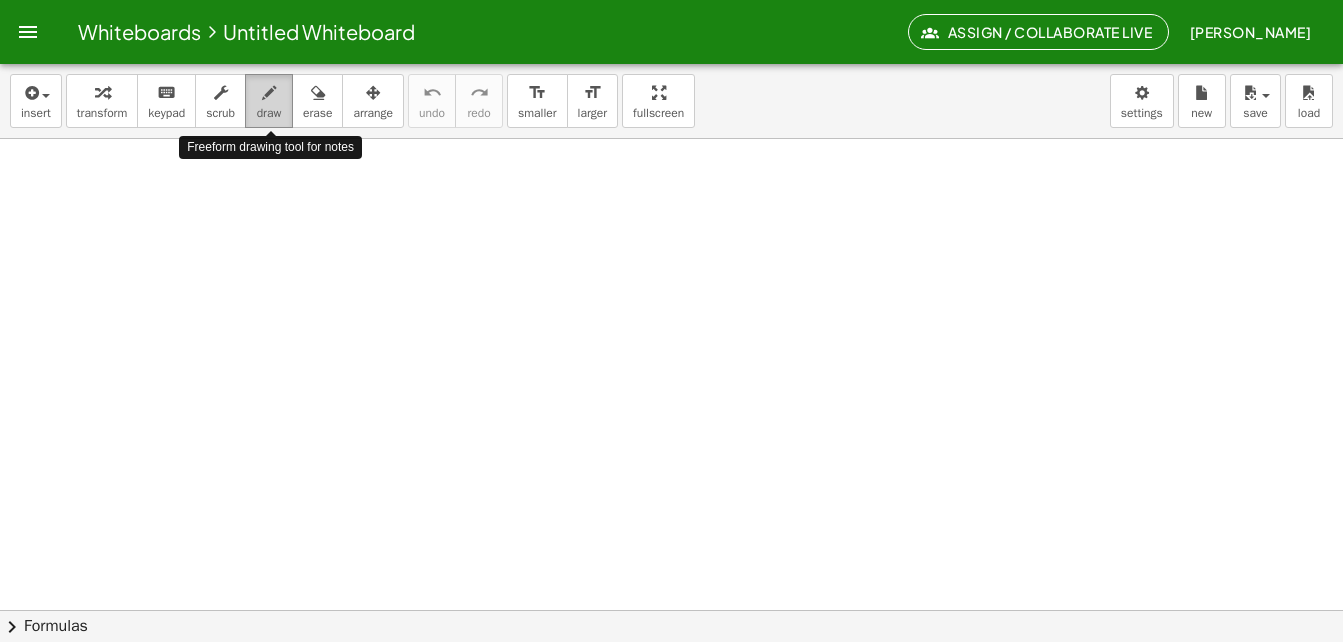 click at bounding box center [269, 93] 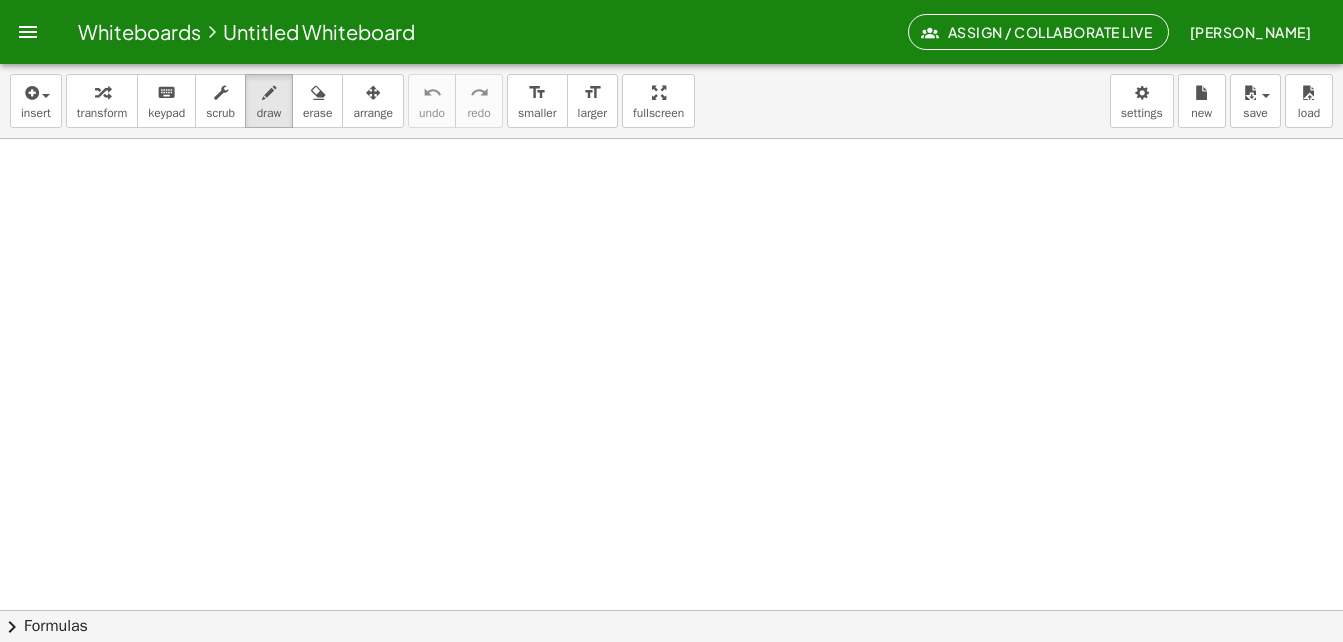 drag, startPoint x: 241, startPoint y: 352, endPoint x: 258, endPoint y: 379, distance: 31.906113 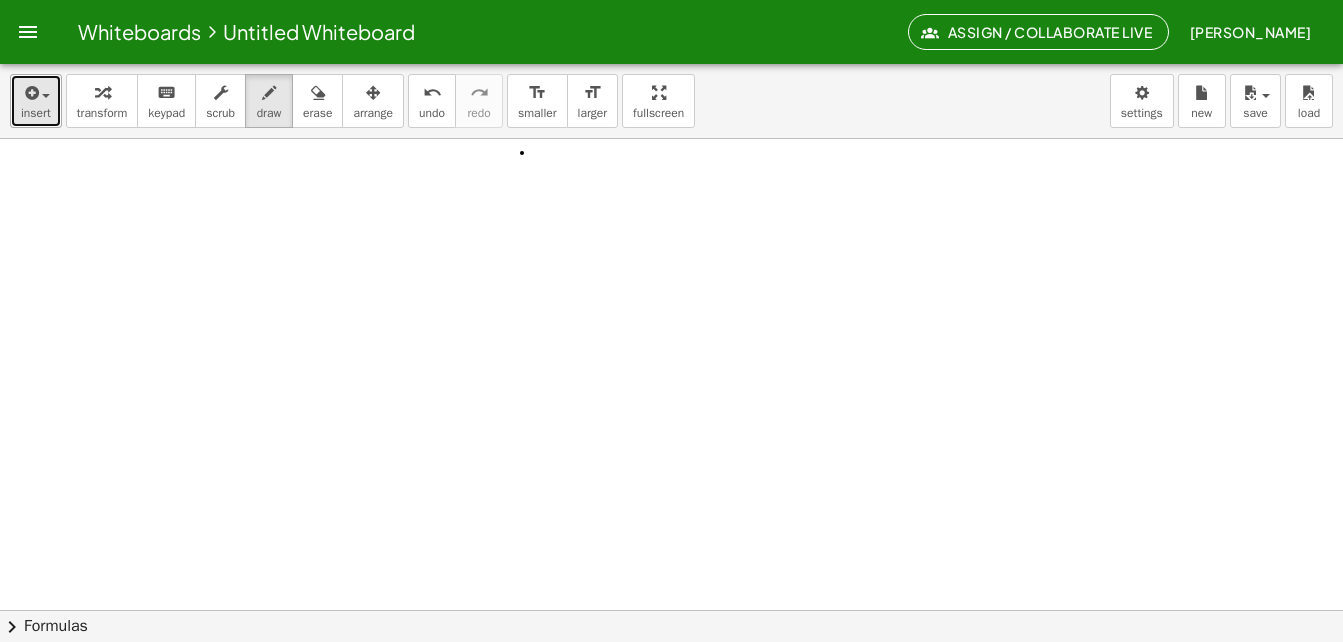 click on "insert" at bounding box center (36, 101) 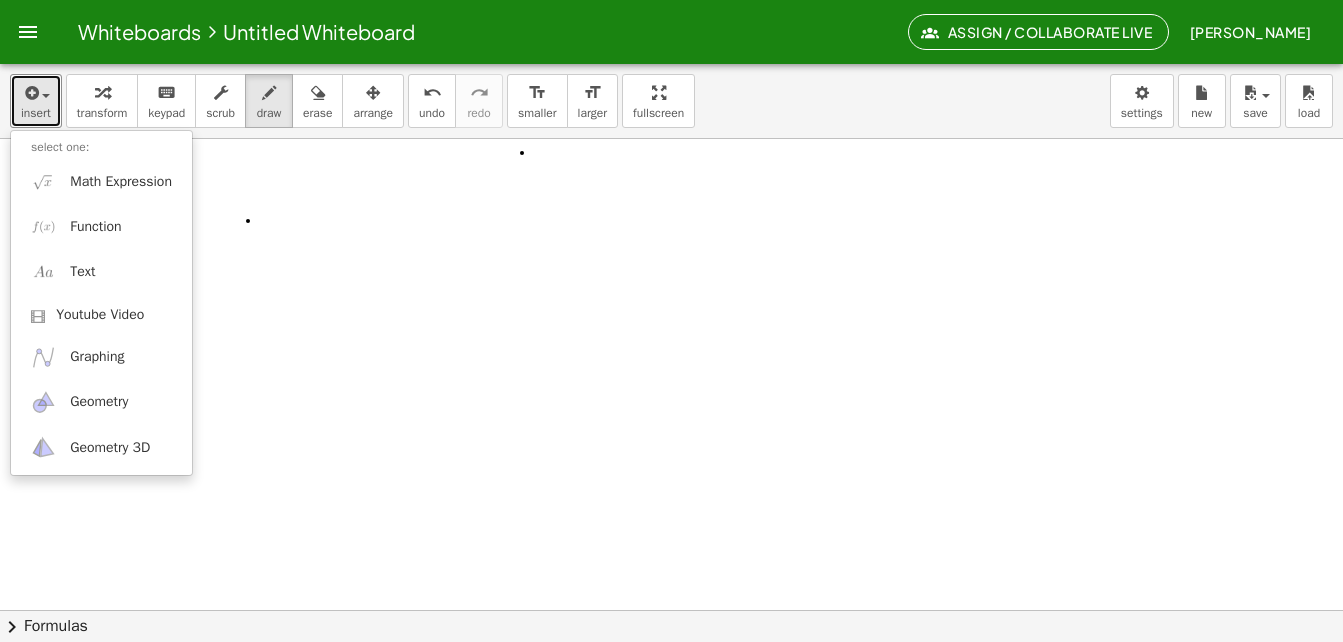 click at bounding box center [671, 610] 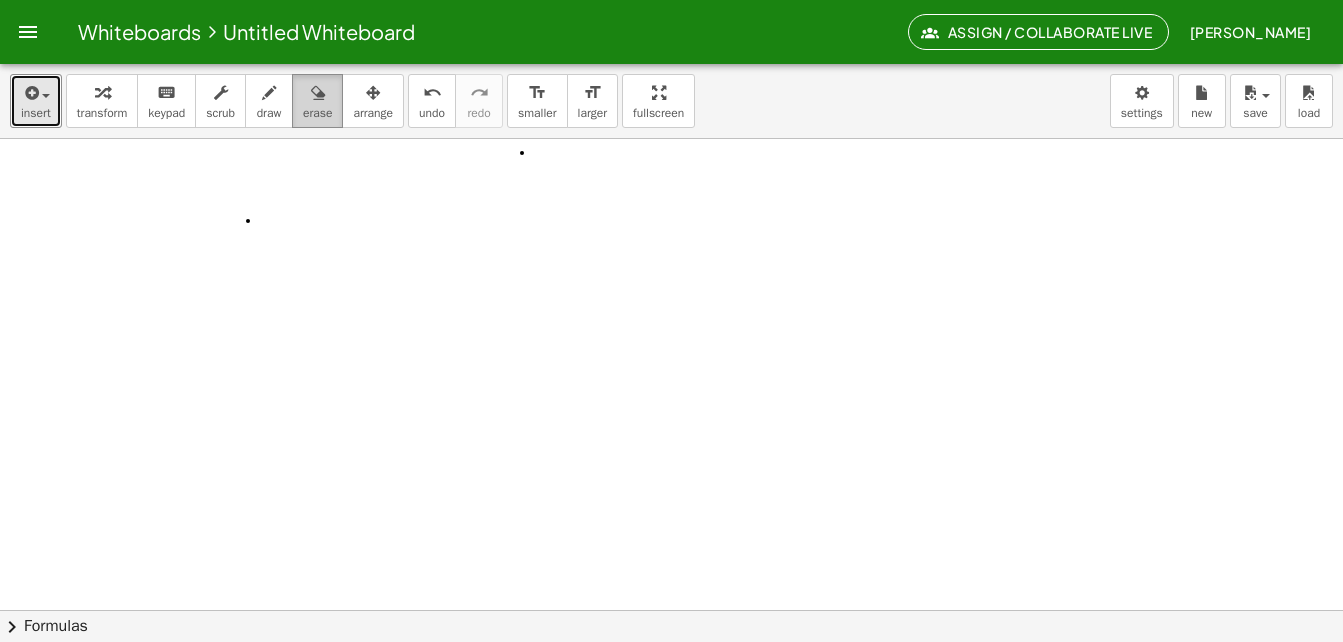click at bounding box center [318, 93] 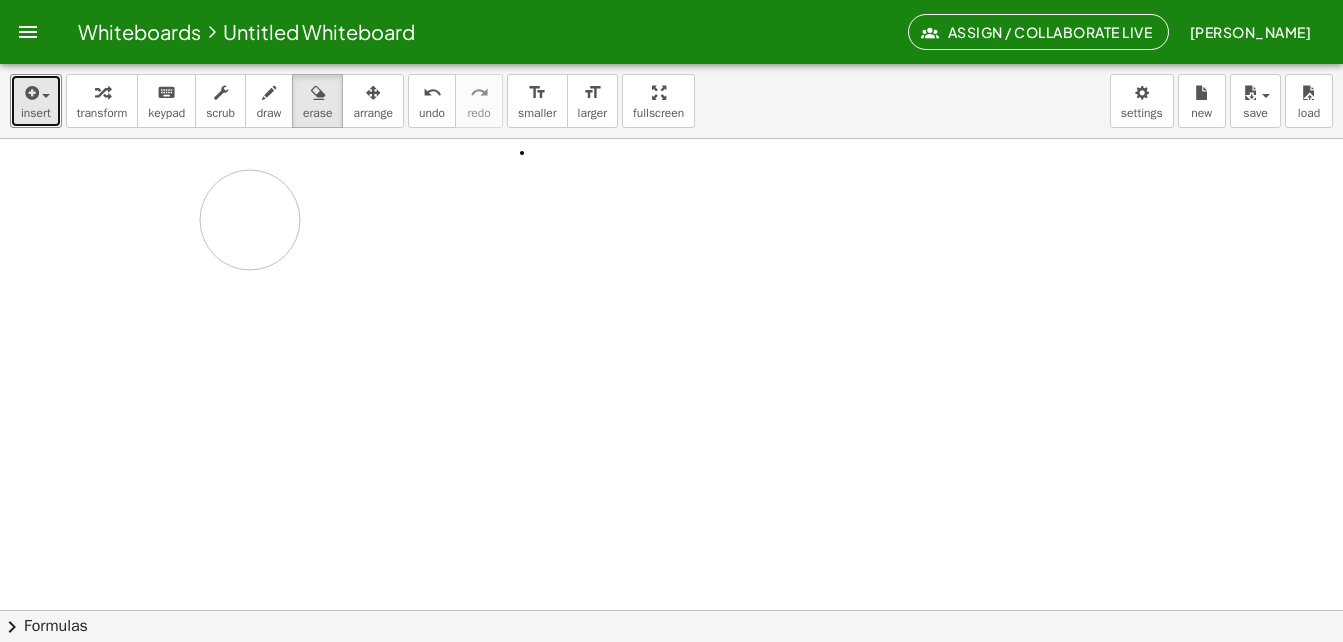 click at bounding box center (671, 610) 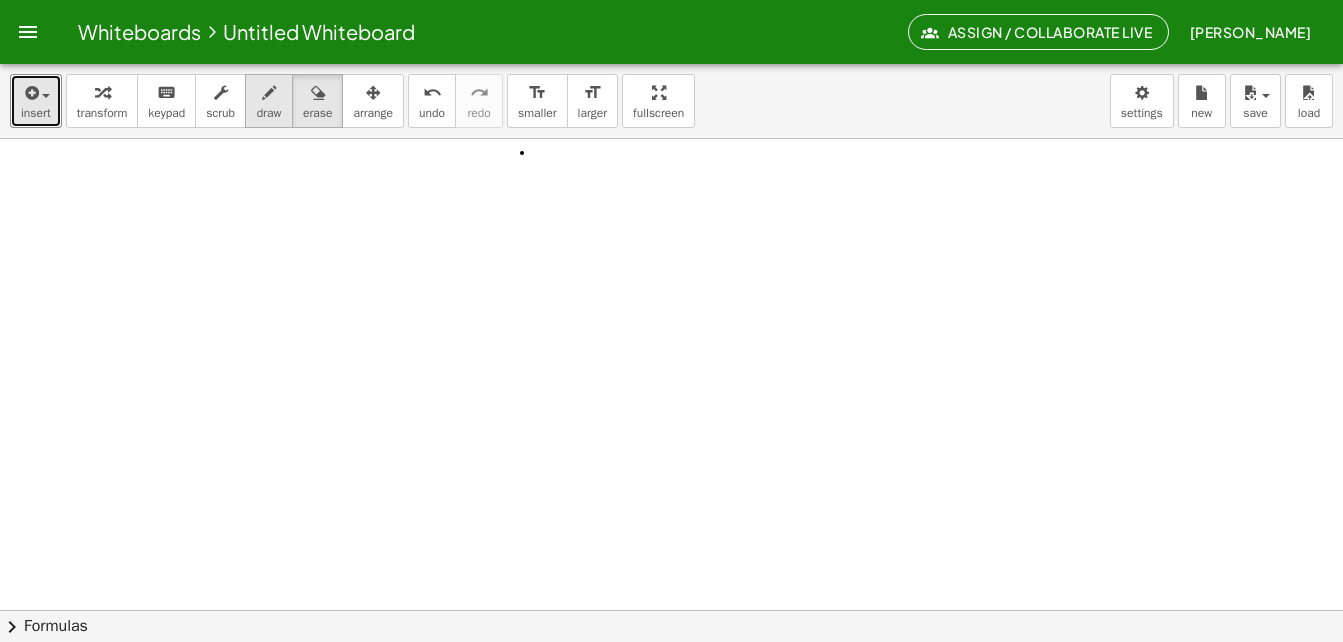 click on "draw" at bounding box center (269, 113) 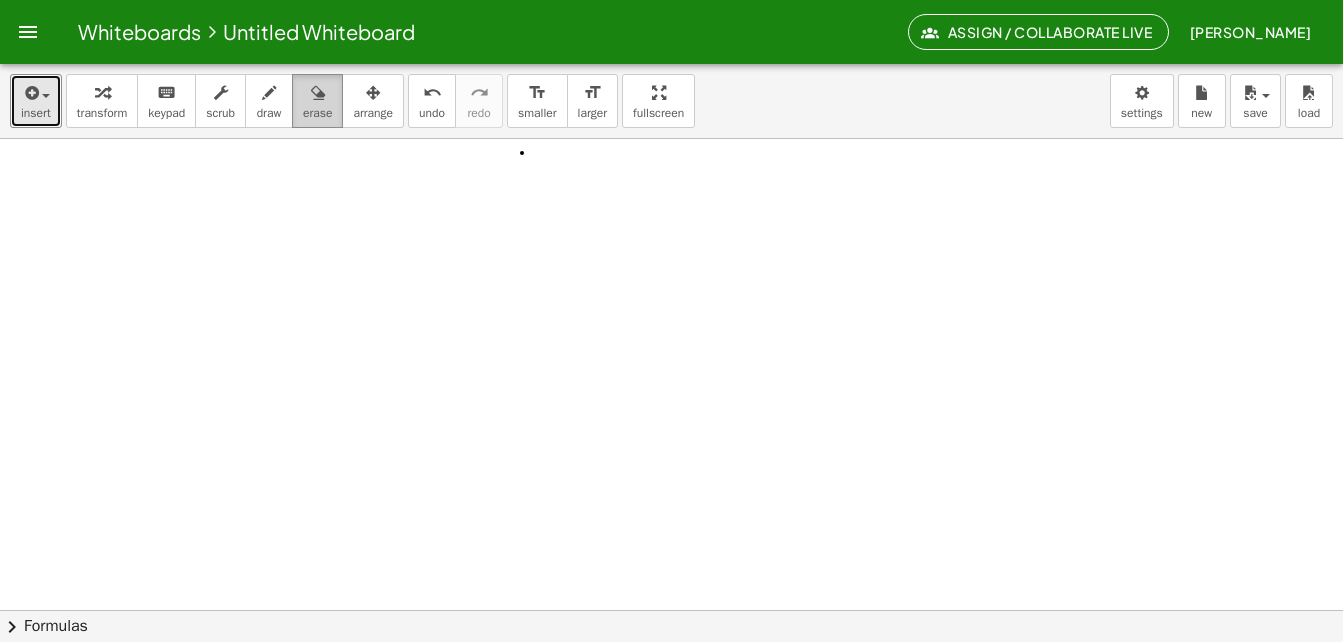 click on "erase" at bounding box center (317, 101) 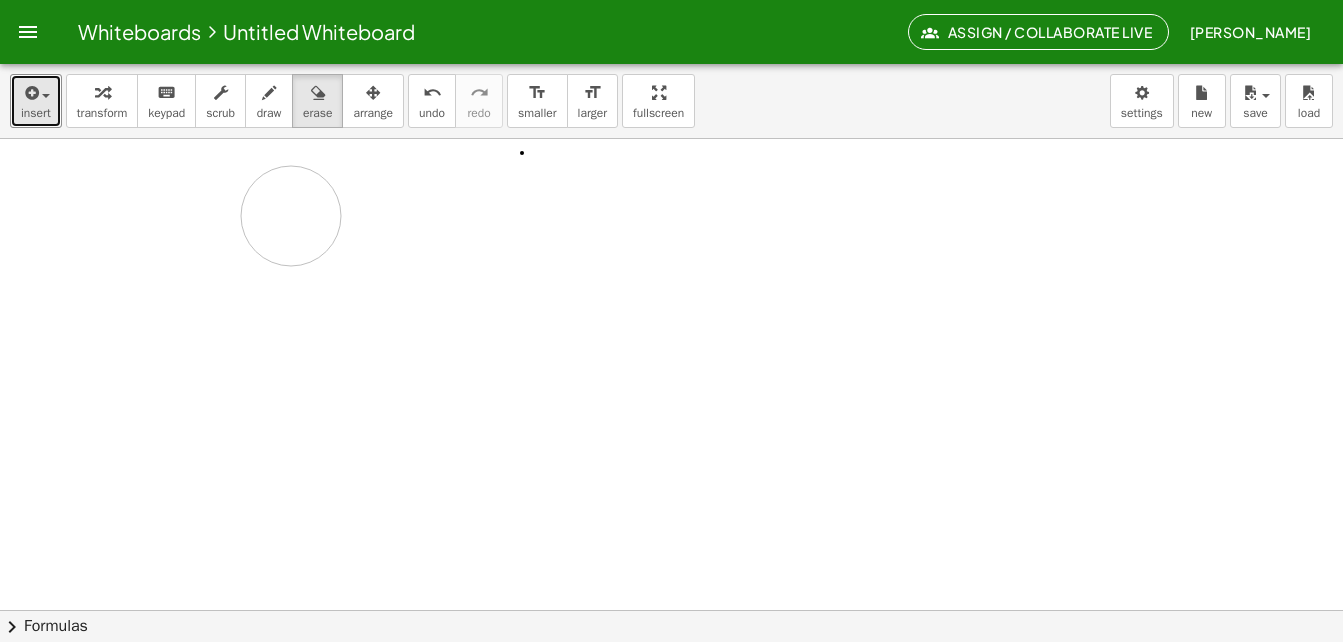 click at bounding box center [671, 610] 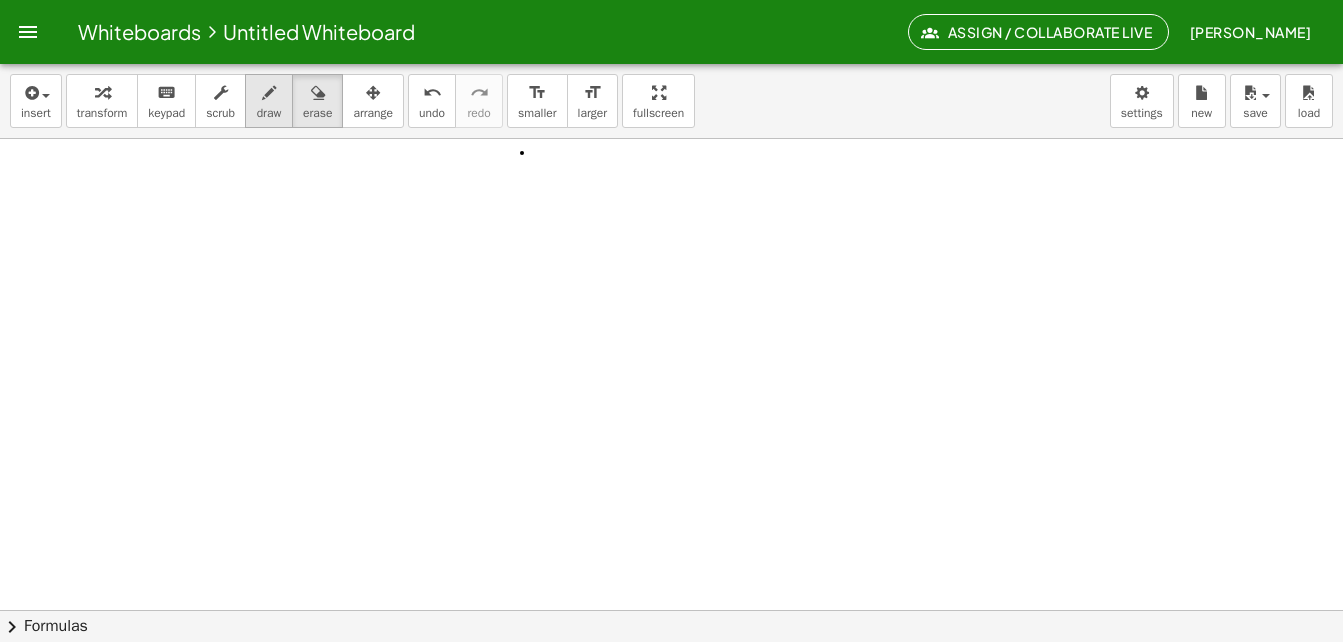 drag, startPoint x: 291, startPoint y: 216, endPoint x: 276, endPoint y: 114, distance: 103.09704 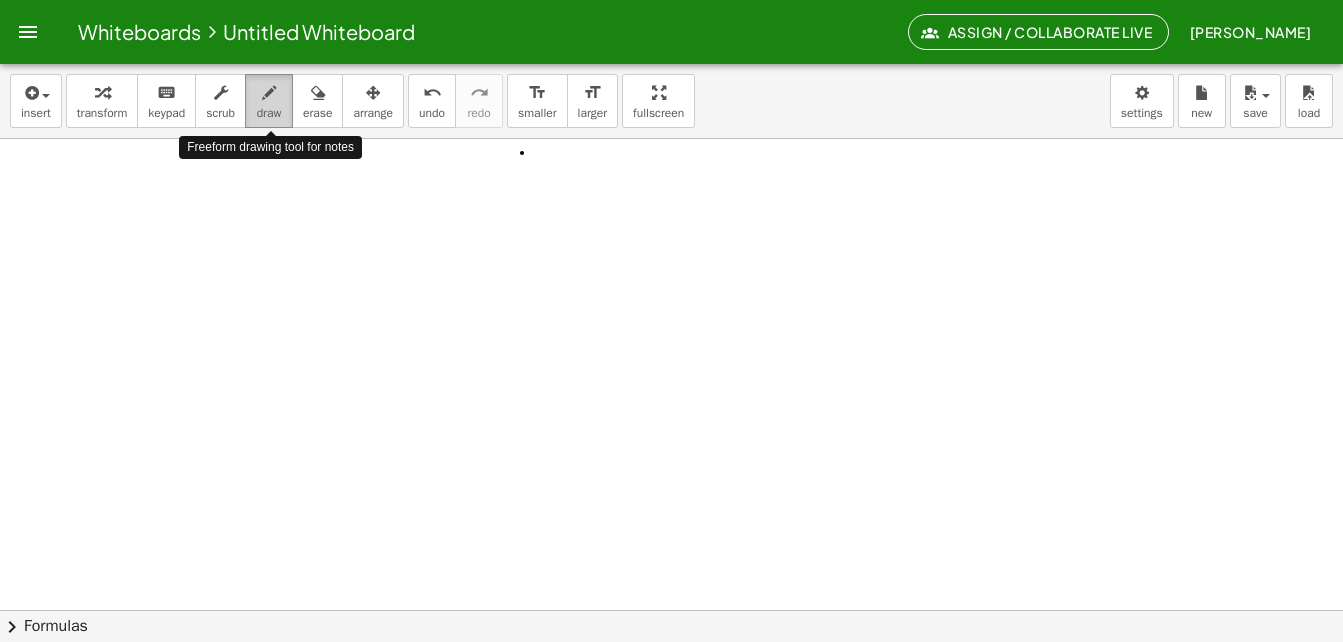 click on "draw" at bounding box center (269, 113) 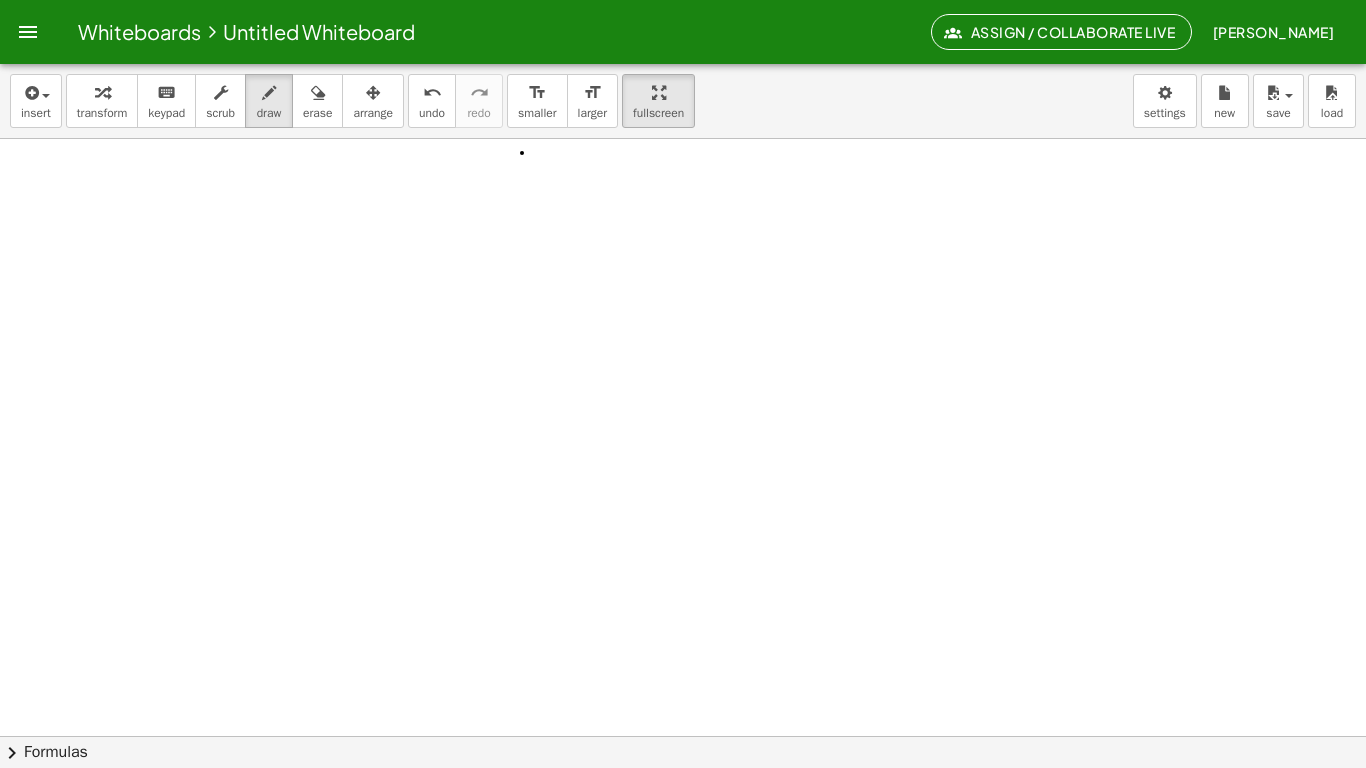 drag, startPoint x: 663, startPoint y: 100, endPoint x: 667, endPoint y: 174, distance: 74.10803 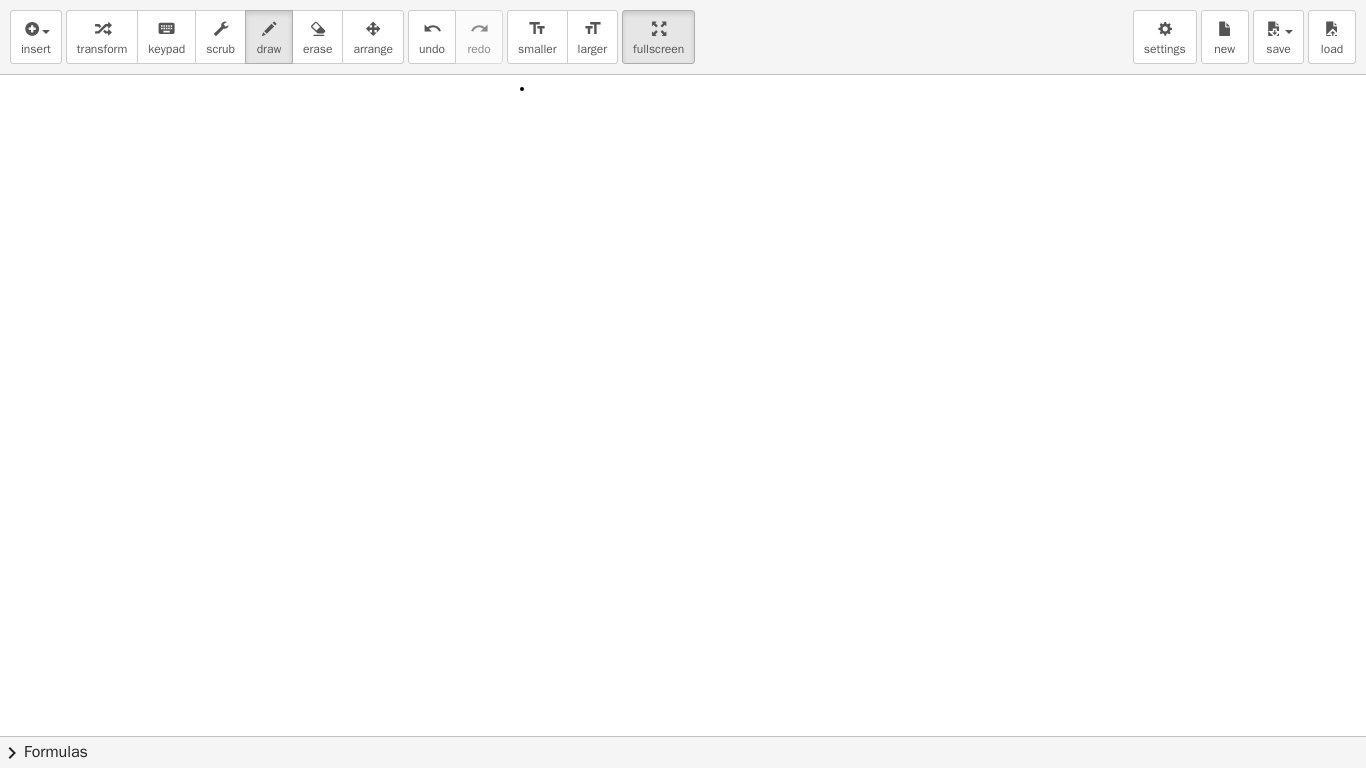 click on "insert select one: Math Expression Function Text Youtube Video Graphing Geometry Geometry 3D transform keyboard keypad scrub draw erase arrange undo undo redo redo format_size smaller format_size larger fullscreen load   save new settings × chevron_right  Formulas
Drag one side of a formula onto a highlighted expression on the canvas to apply it.
Quadratic Formula
+ · a · x 2 + · b · x + c = 0
⇔
x = · ( − b ± 2 √ ( + b 2 − · 4 · a · c ) ) · 2 · a
+ x 2 + · p · x + q = 0
⇔
x = − · p · 2 ± 2 √ ( + ( · p · 2 ) 2 − q )
Manually Factoring a Quadratic
+ x 2 + · b · x + c
⇒" at bounding box center [683, 384] 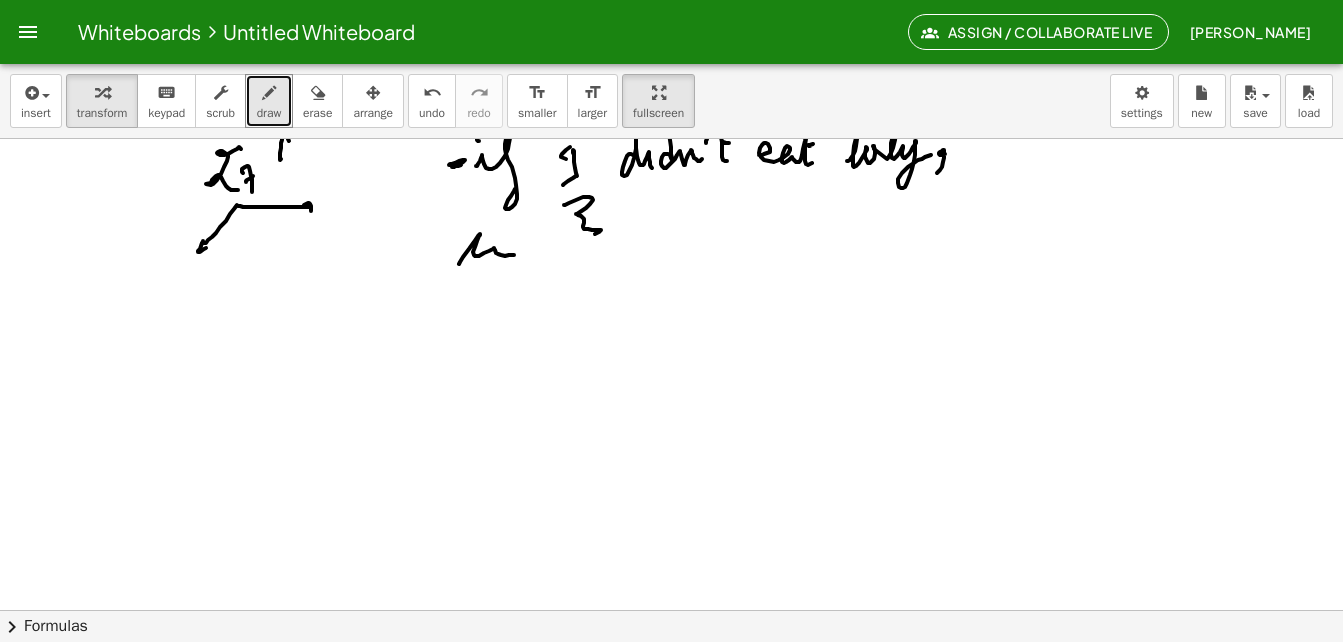 scroll, scrollTop: 0, scrollLeft: 0, axis: both 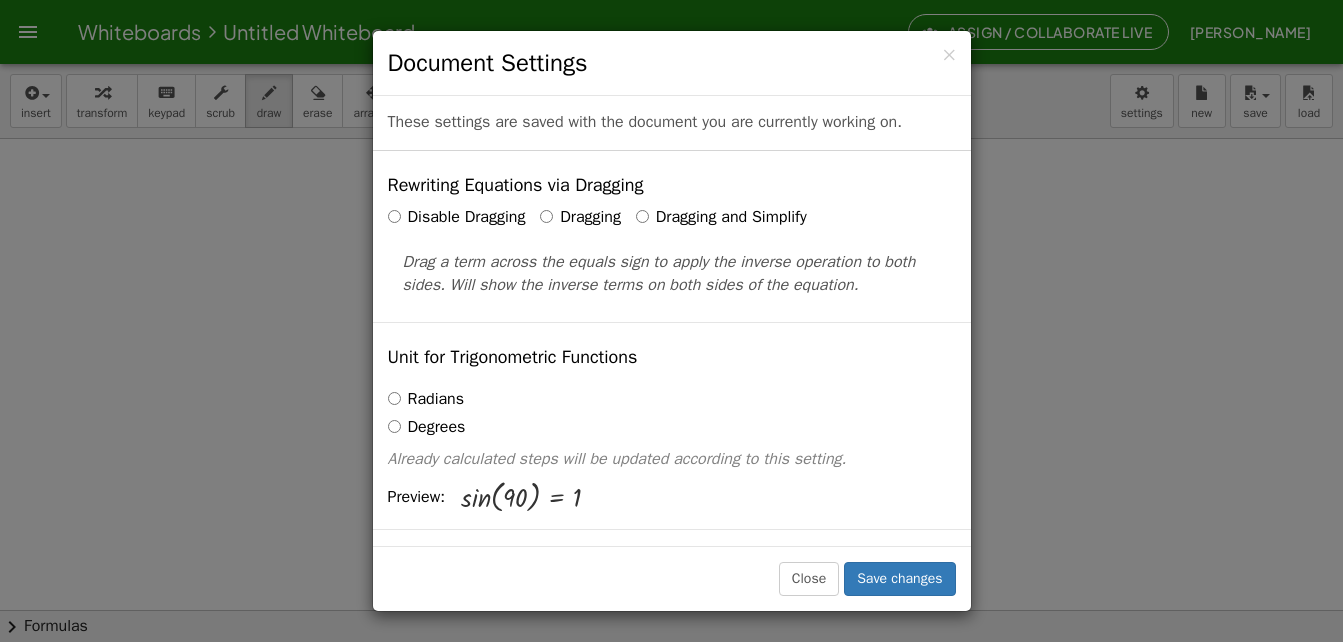 click on "× Document Settings These settings are saved with the document you are currently working on.
Rewriting Equations via Dragging
Disable Dragging
Dragging
Dragging and Simplify
Drag a term across the equals sign to apply the inverse operation to both sides. Will show the inverse terms on both sides of the equation.
Unit for Trigonometric Functions
Radians
Degrees
Already calculated steps will be updated according to this setting.
Preview:
sin ( , 90 ) = 1
Show Edit/Balance Buttons
Show Edit/Balance Buttons
Show or hide the edit or balance button beneath each derivation.
Substitute with parenthesis
+ a 2" at bounding box center (671, 321) 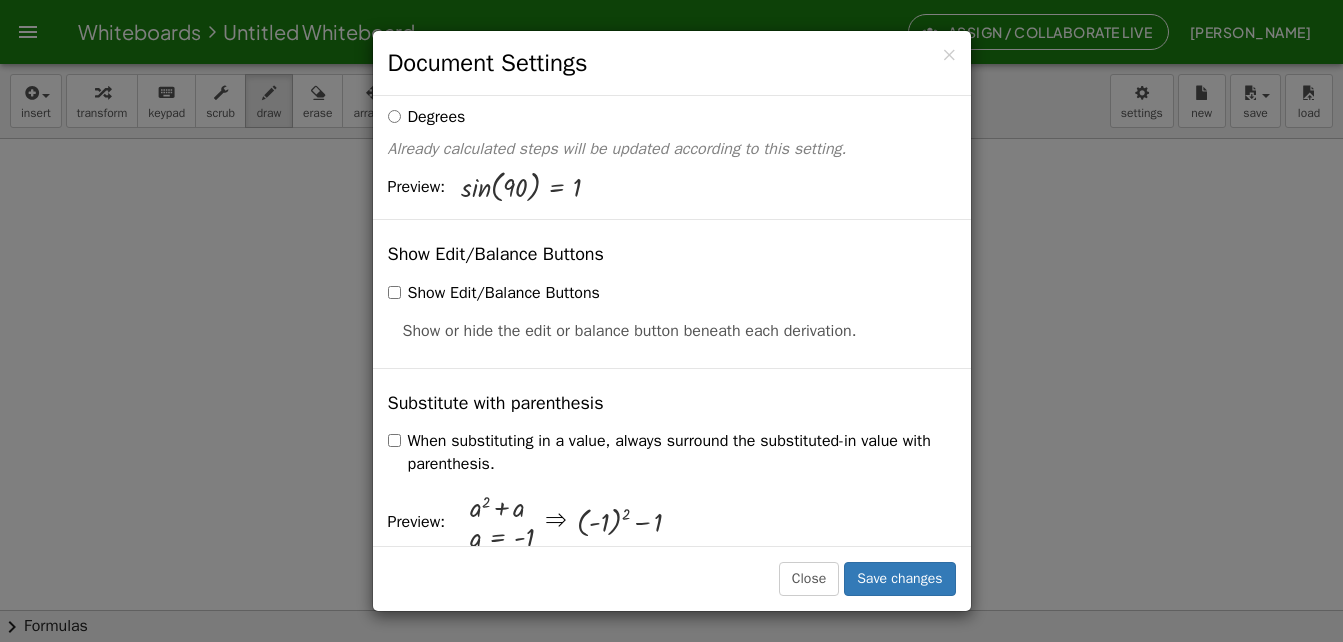 scroll, scrollTop: 0, scrollLeft: 0, axis: both 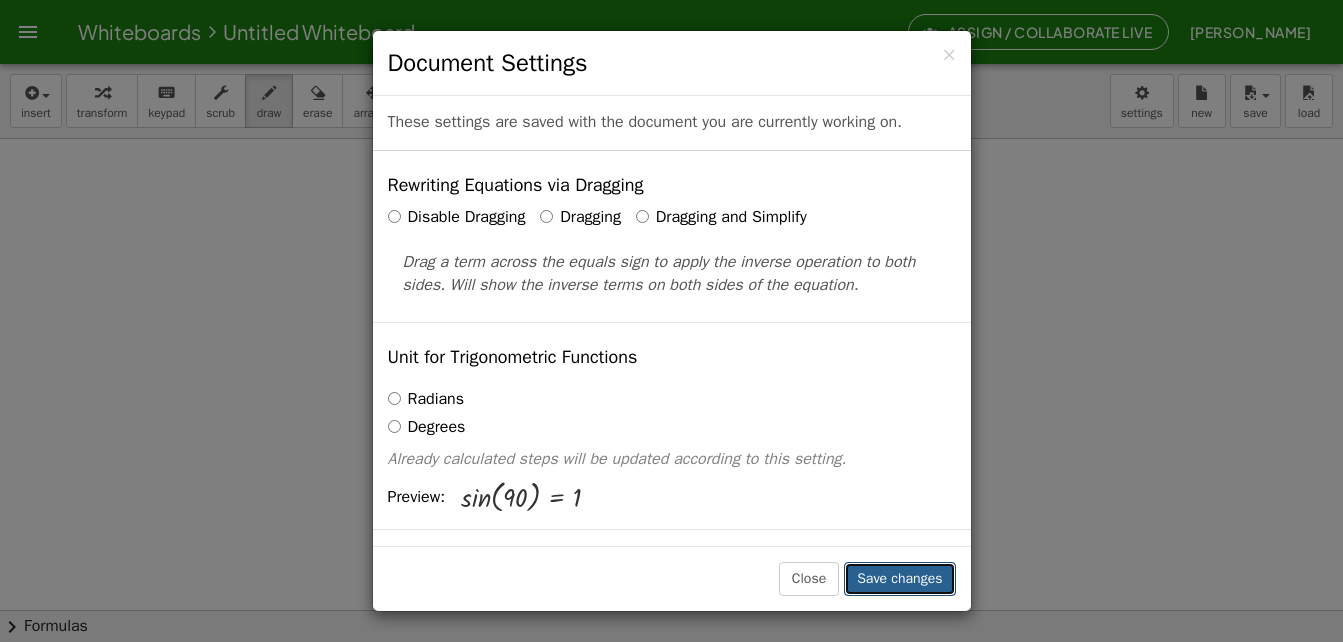 click on "Save changes" at bounding box center (899, 579) 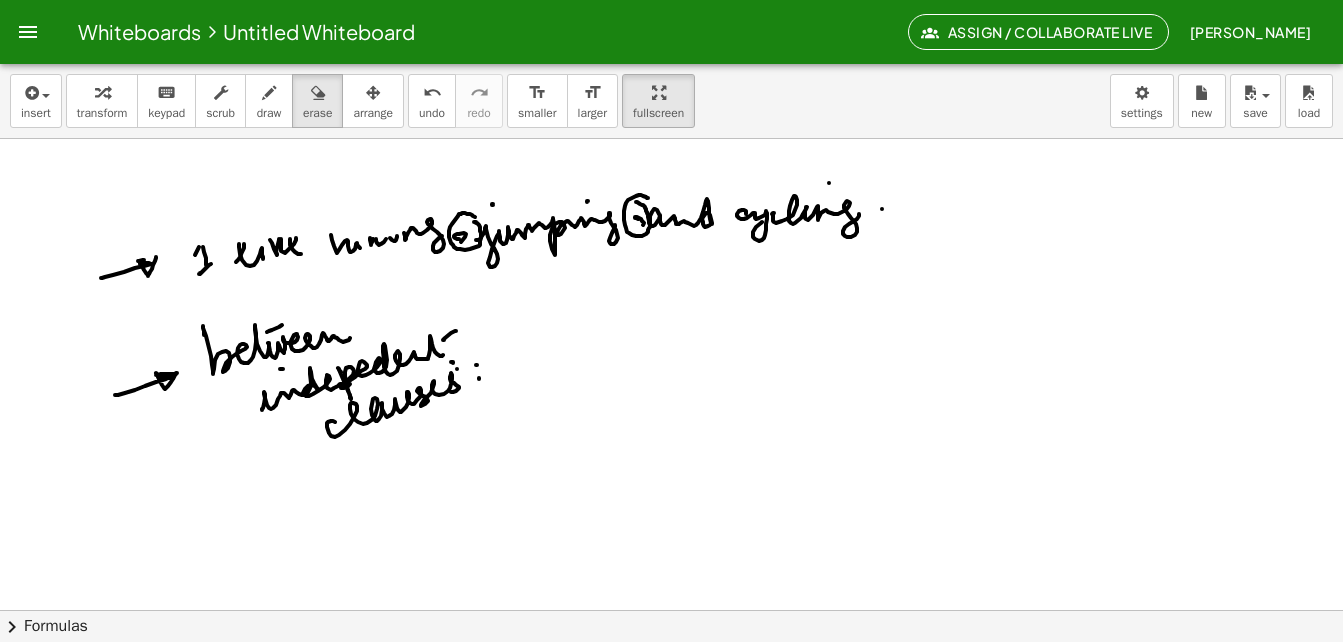 scroll, scrollTop: 11, scrollLeft: 0, axis: vertical 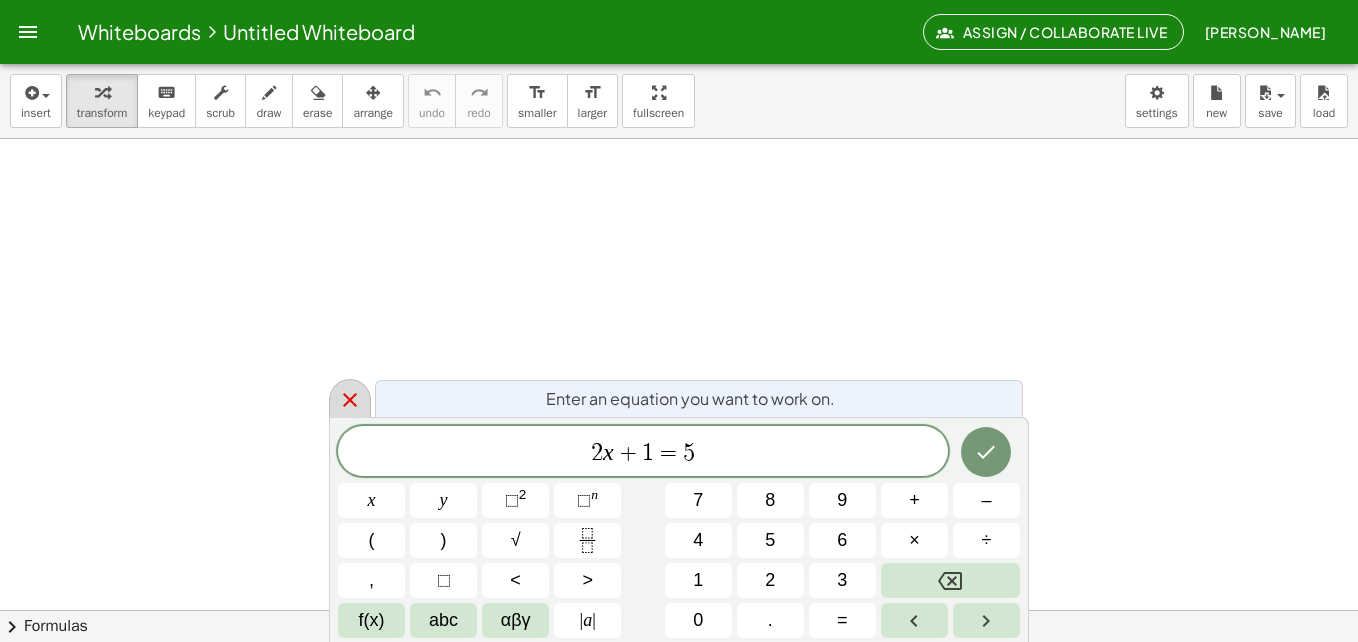 click at bounding box center (350, 398) 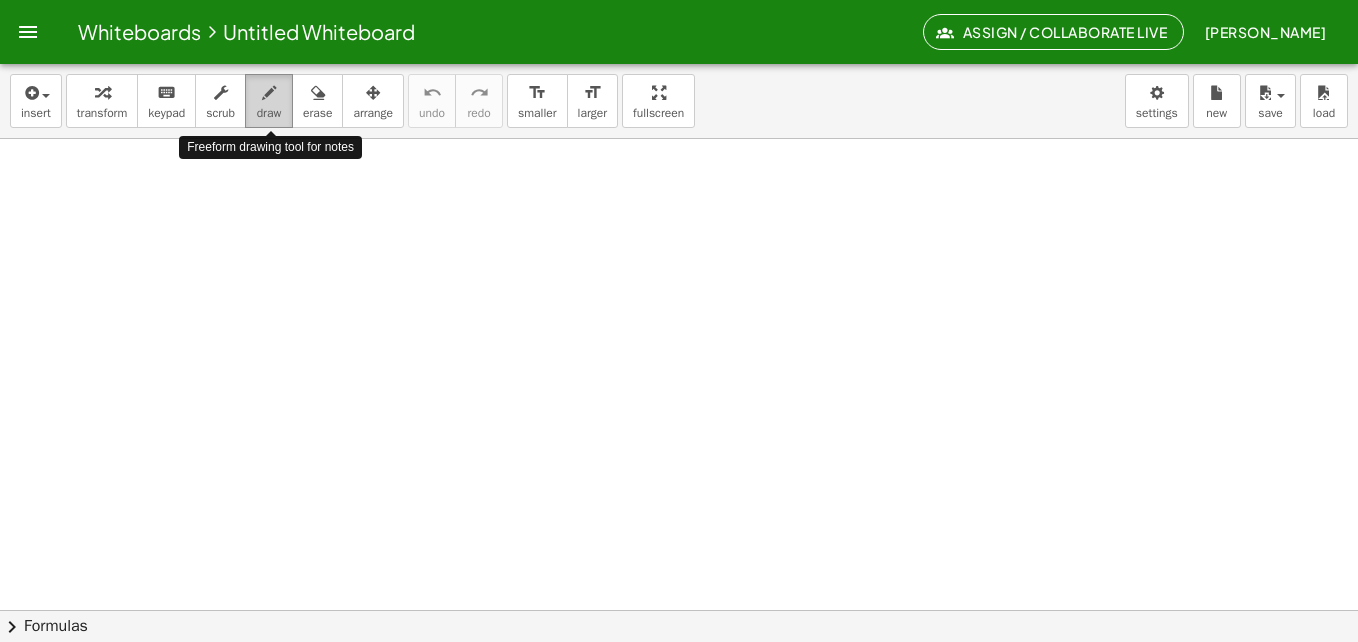 click on "draw" at bounding box center (269, 113) 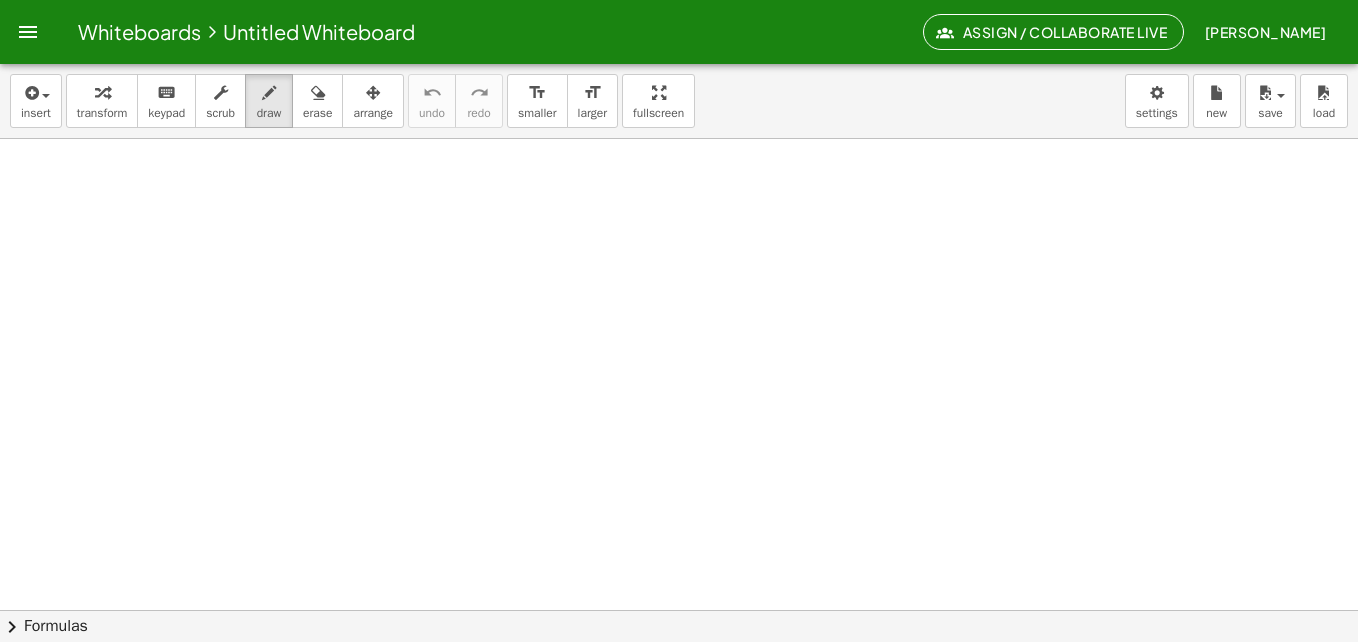 scroll, scrollTop: 187, scrollLeft: 0, axis: vertical 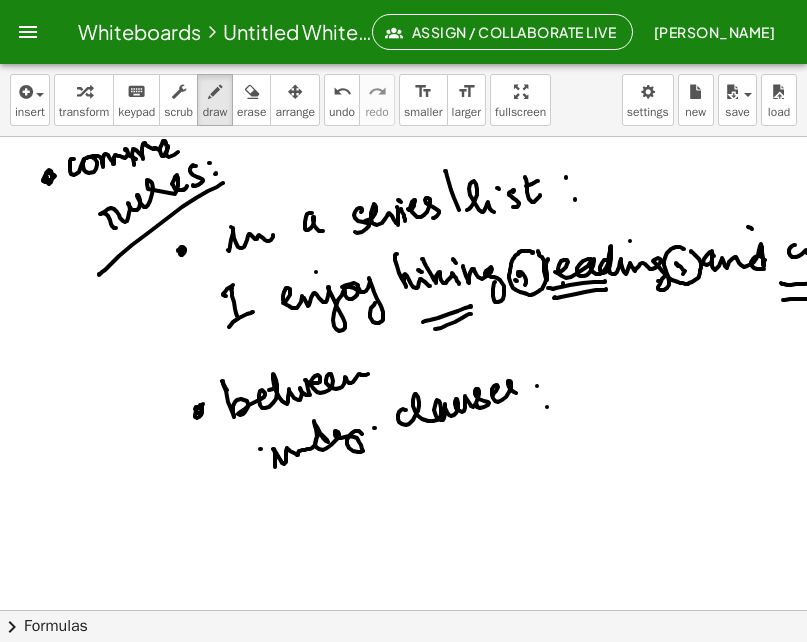 click at bounding box center (403, 423) 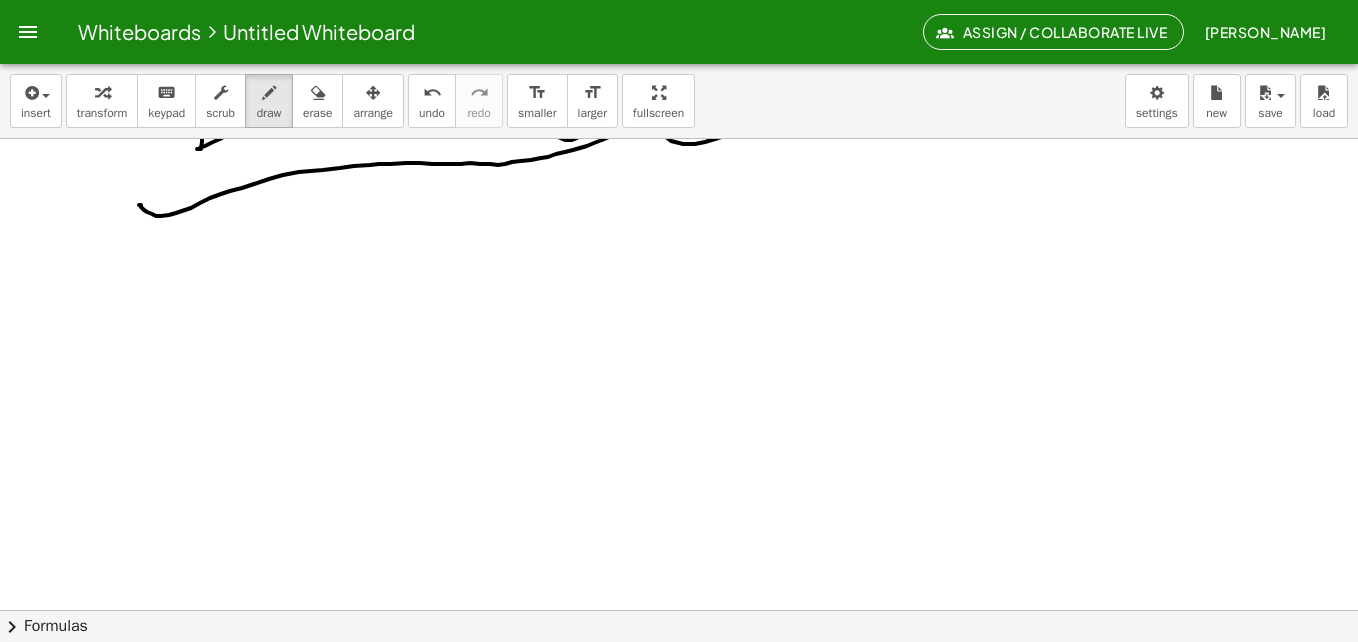 scroll, scrollTop: 675, scrollLeft: 0, axis: vertical 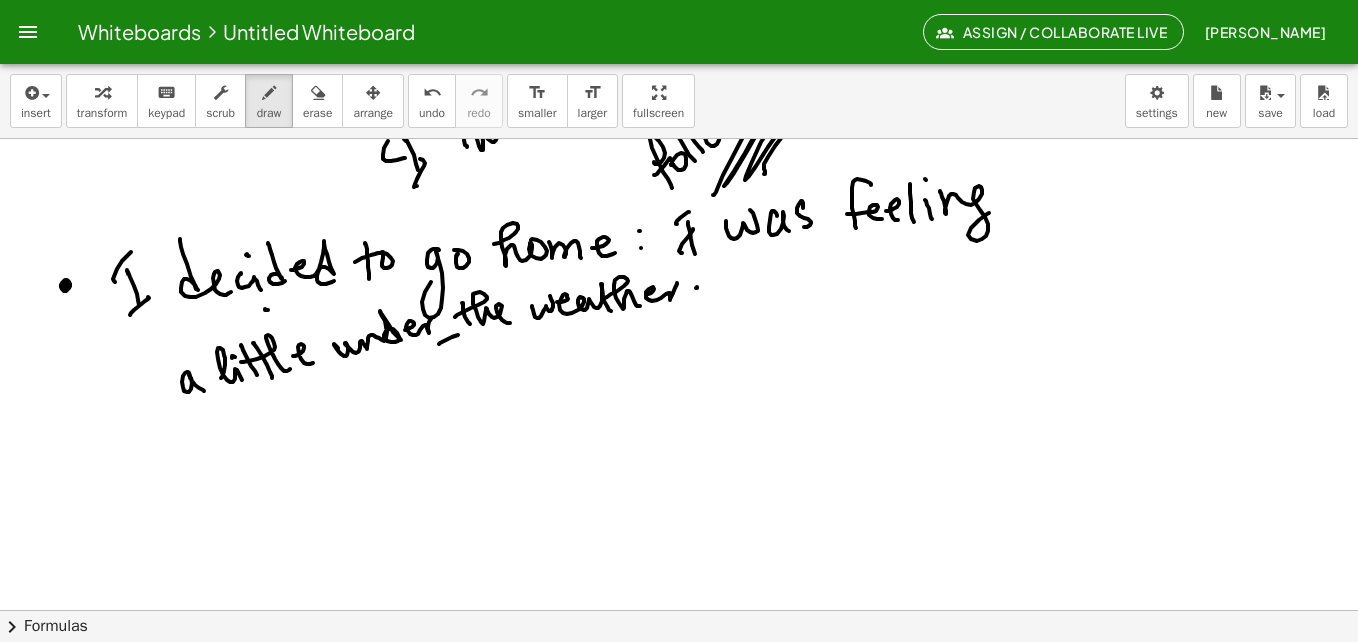 click on "chevron_right  Formulas" 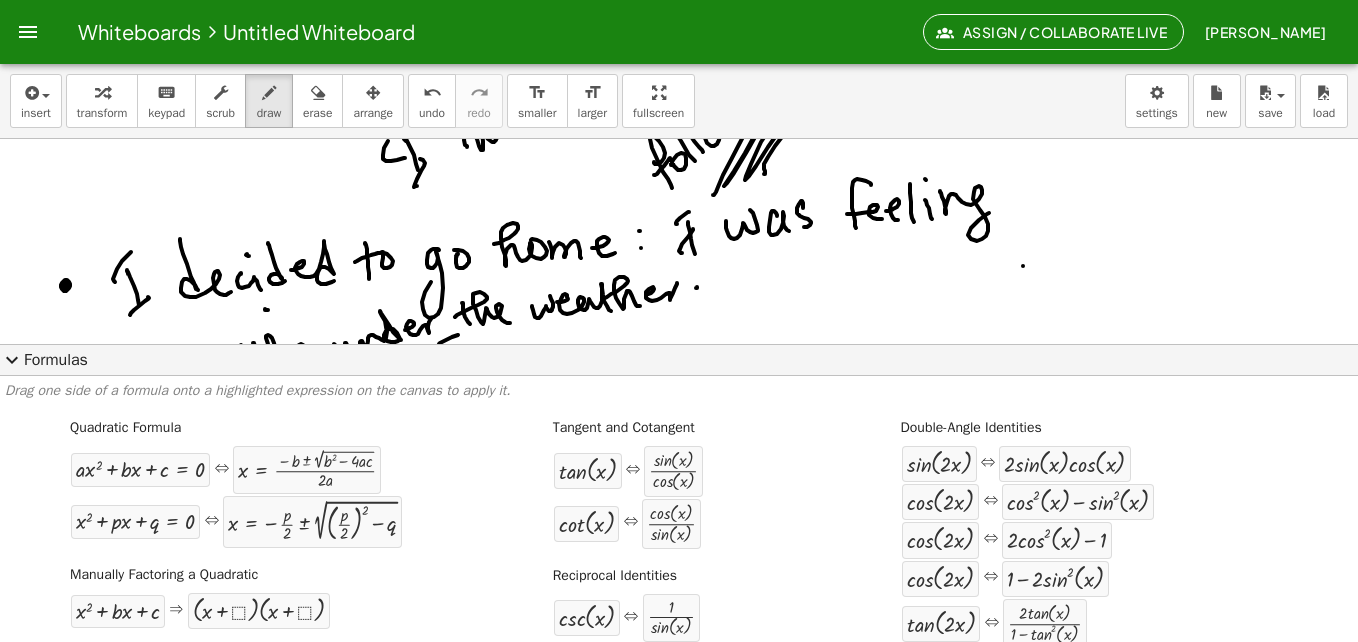 click at bounding box center (679, -565) 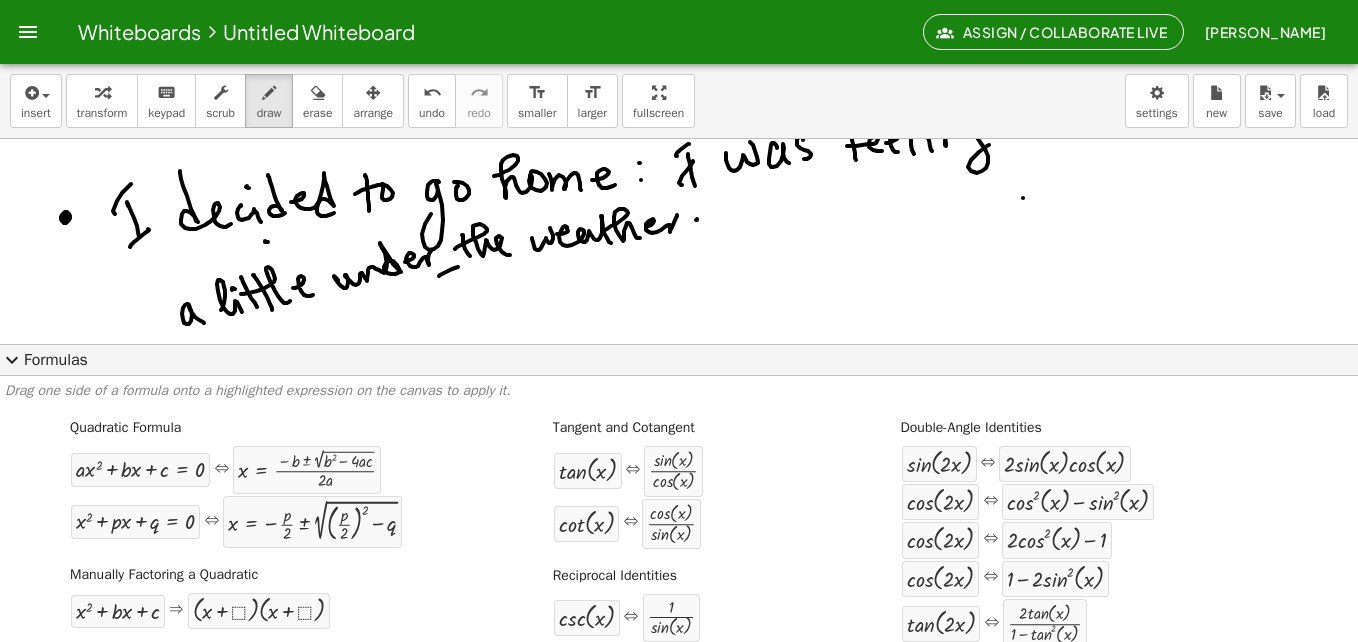 scroll, scrollTop: 2421, scrollLeft: 0, axis: vertical 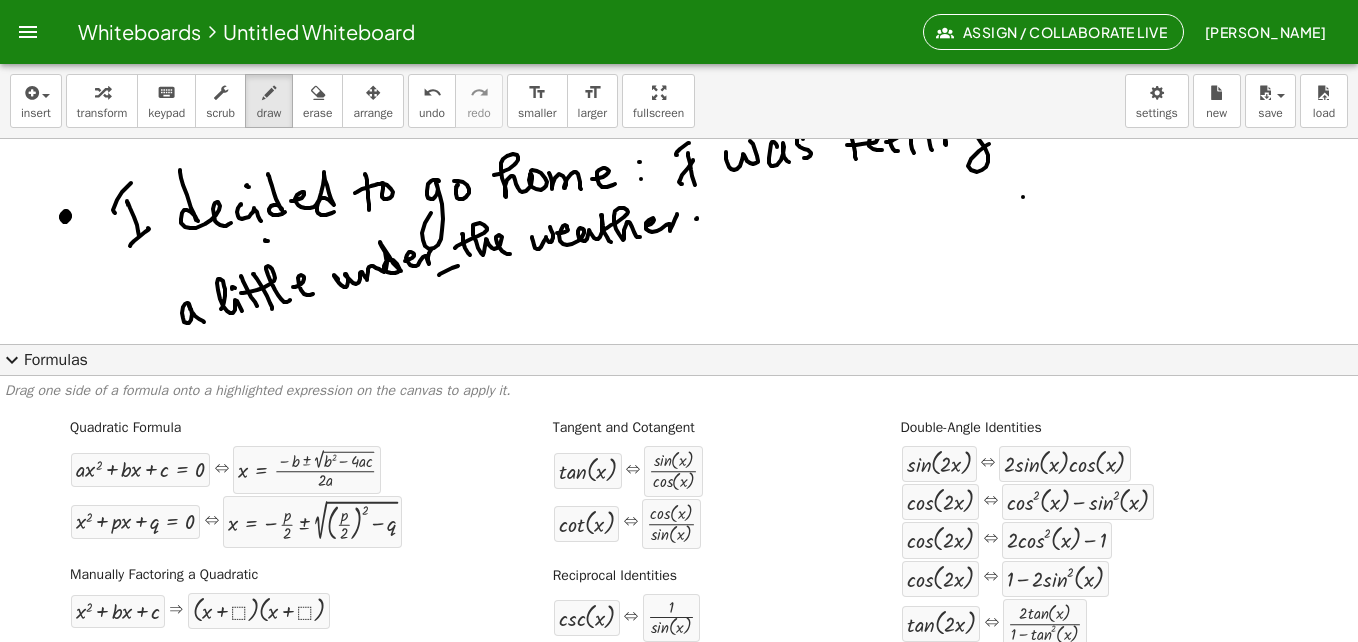 click on "expand_more" at bounding box center (12, 360) 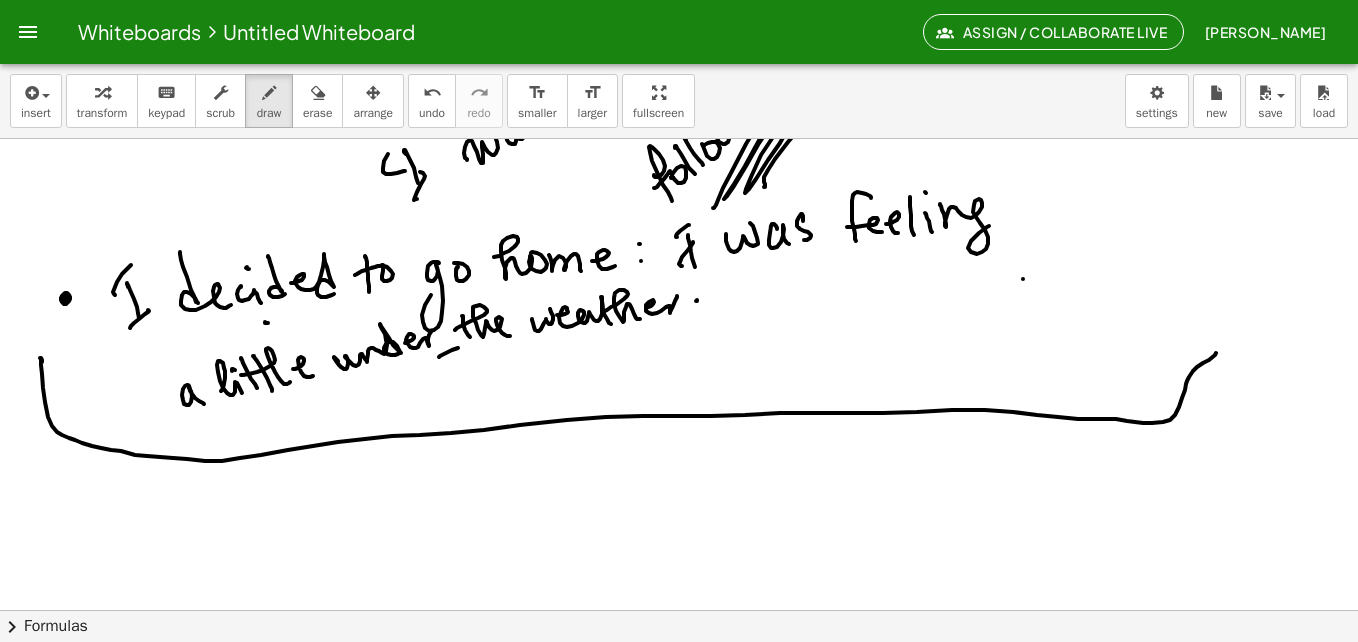 scroll, scrollTop: 2229, scrollLeft: 0, axis: vertical 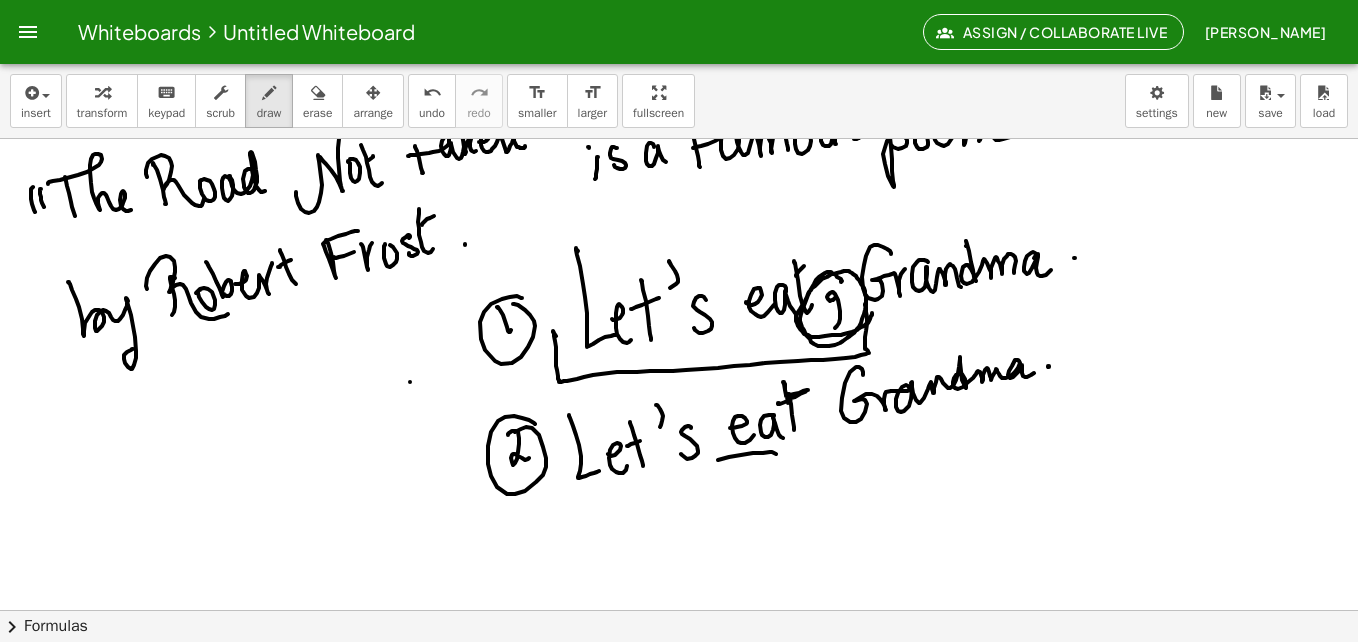 click at bounding box center (679, -3183) 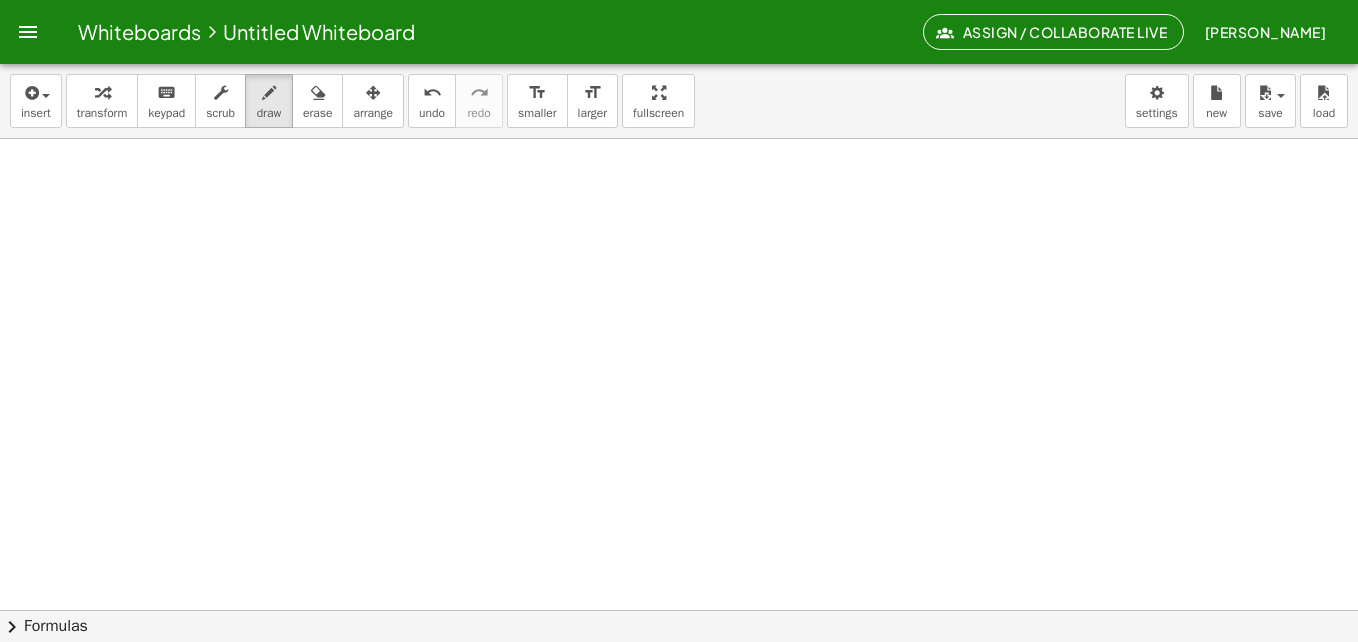 scroll, scrollTop: 8599, scrollLeft: 0, axis: vertical 